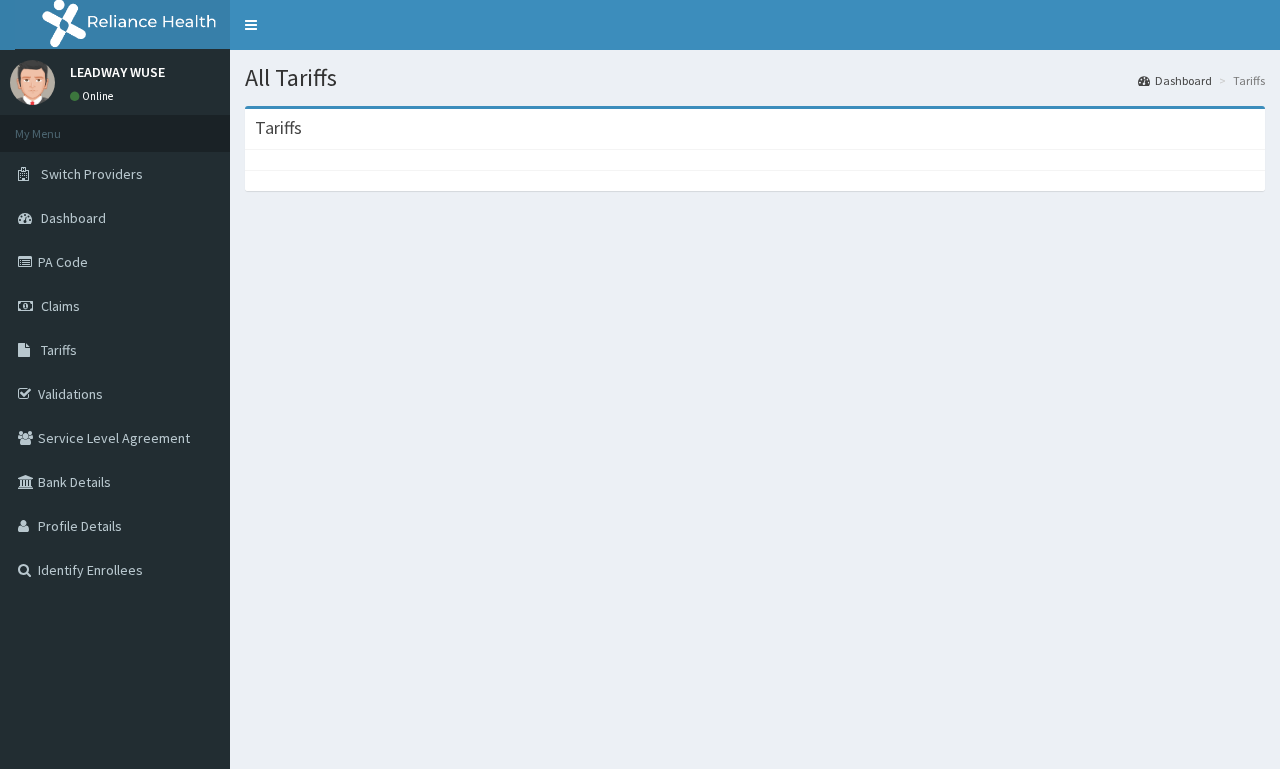 scroll, scrollTop: 0, scrollLeft: 0, axis: both 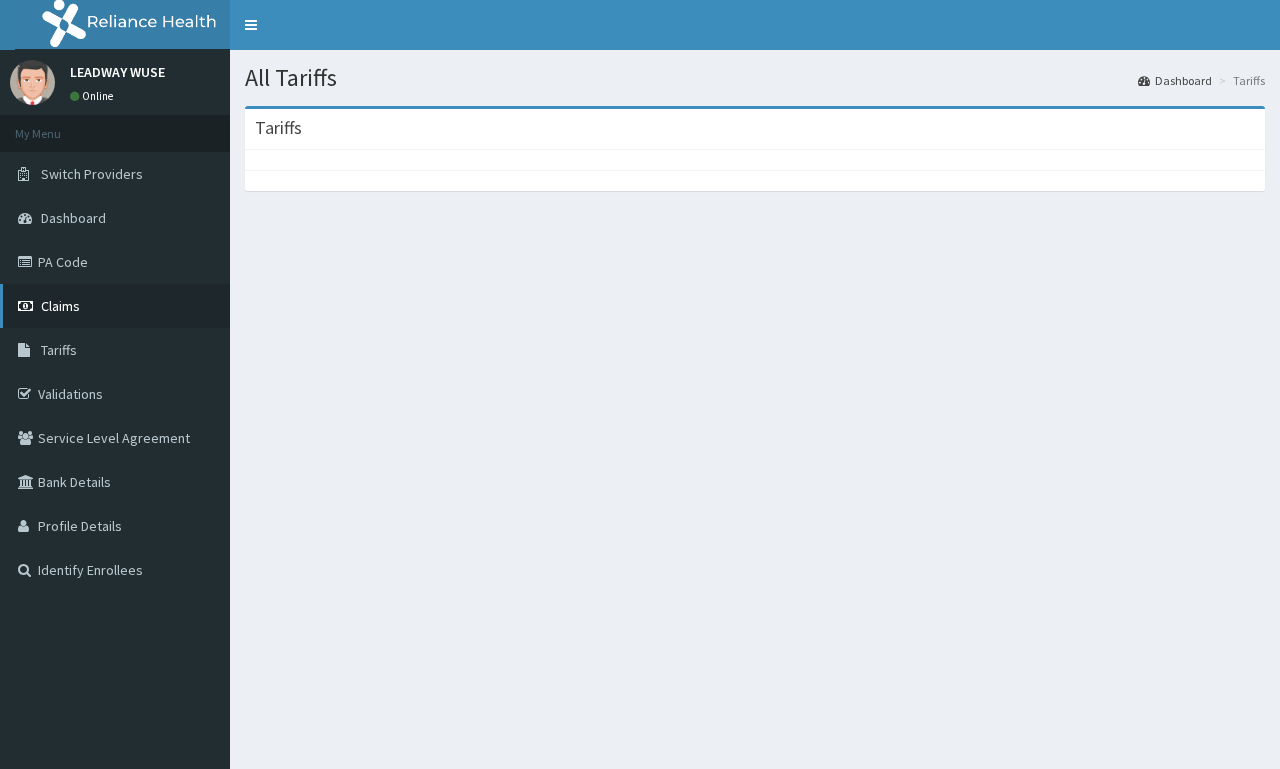 click on "Claims" at bounding box center (115, 306) 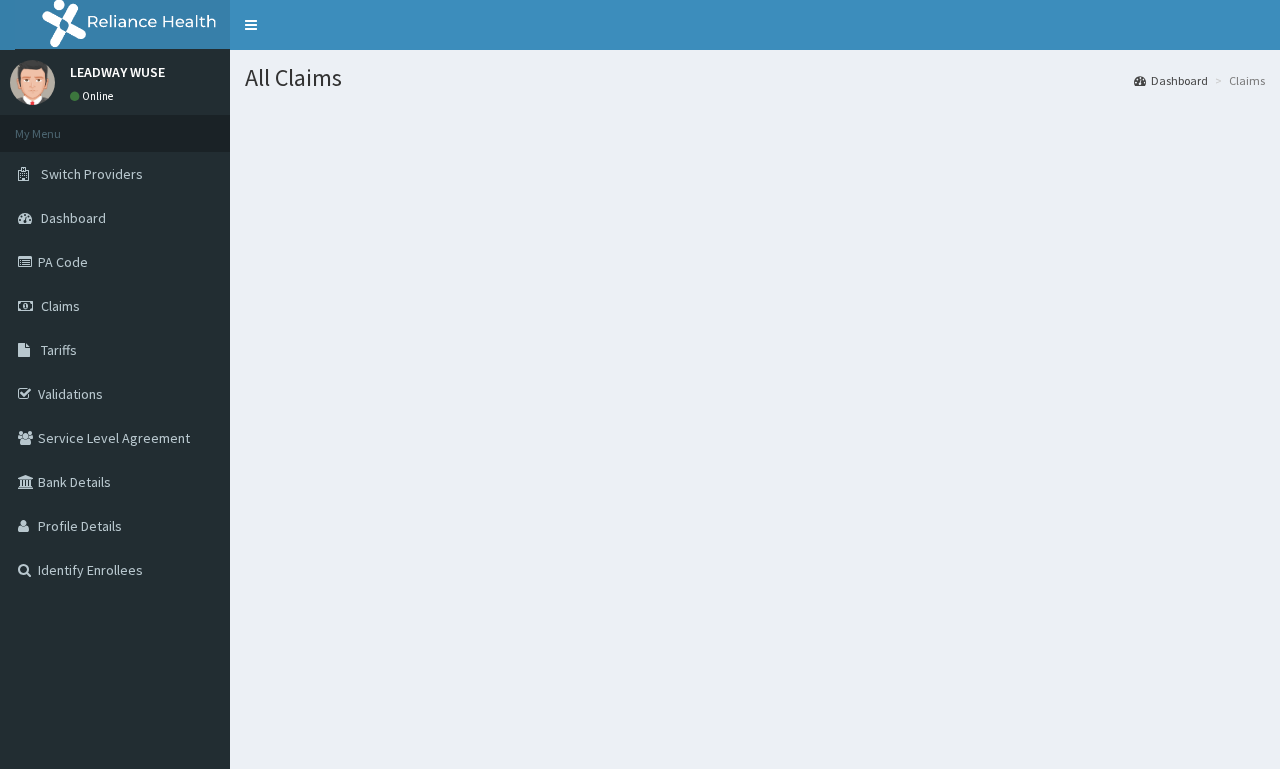 scroll, scrollTop: 0, scrollLeft: 0, axis: both 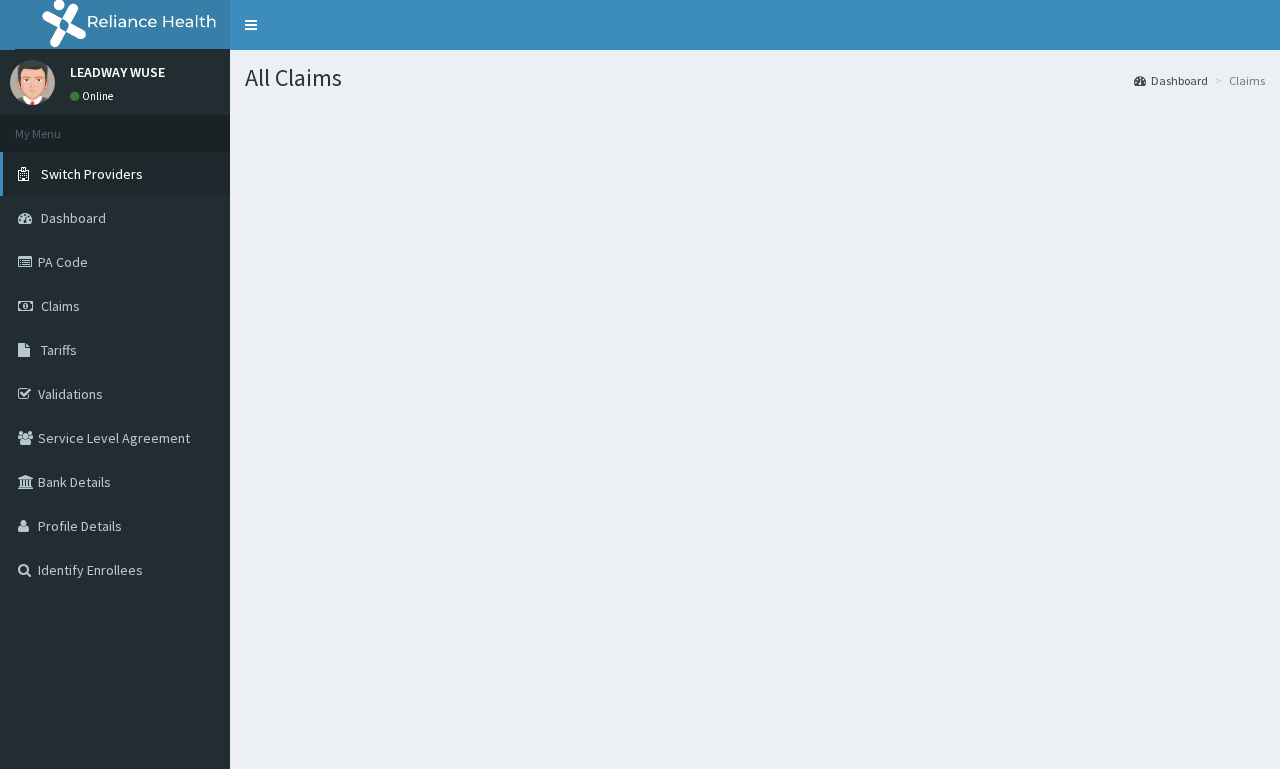 click on "Switch Providers" at bounding box center (92, 174) 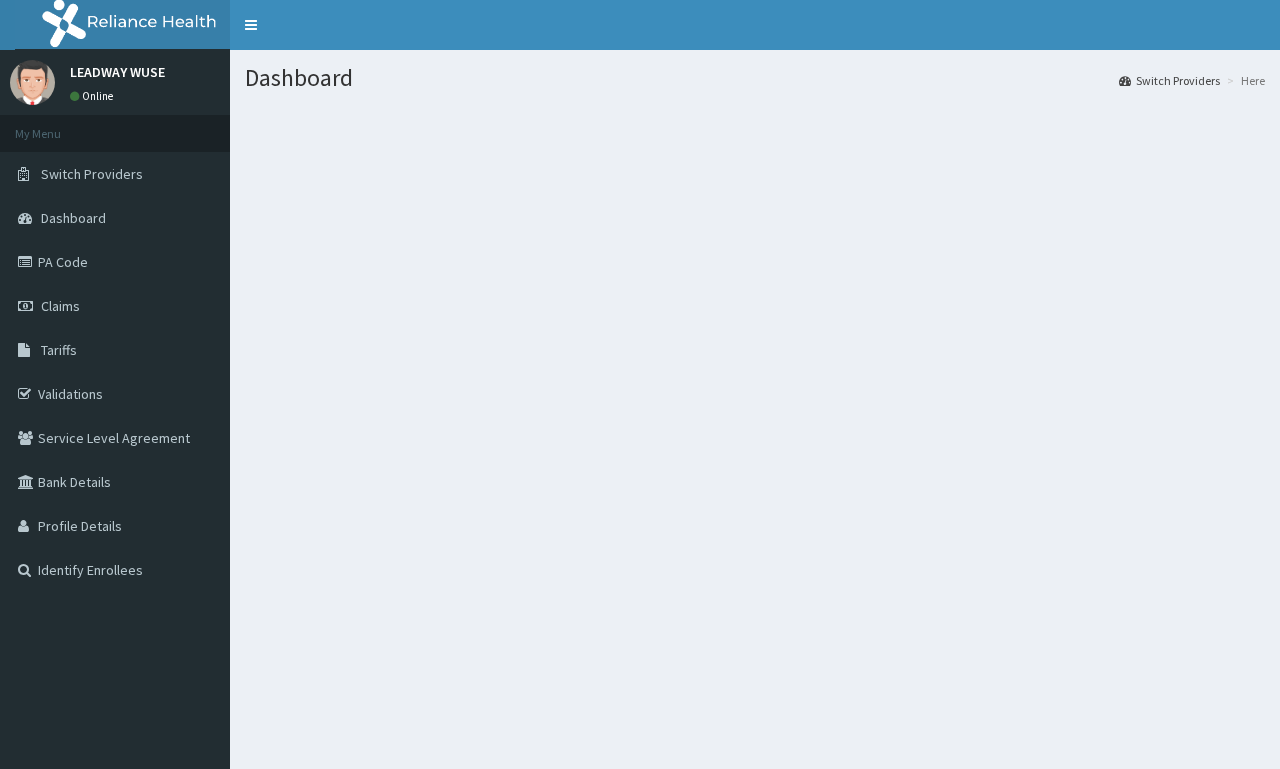 scroll, scrollTop: 0, scrollLeft: 0, axis: both 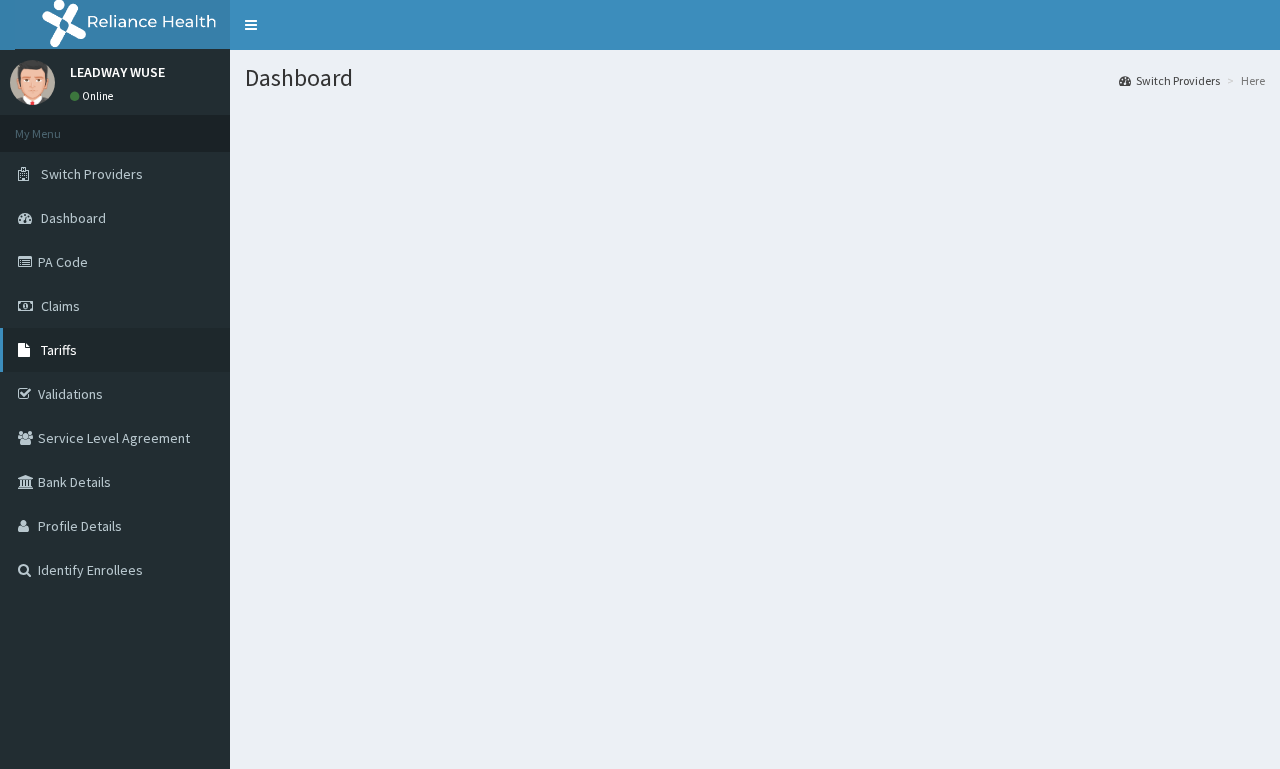 click on "Tariffs" at bounding box center [115, 350] 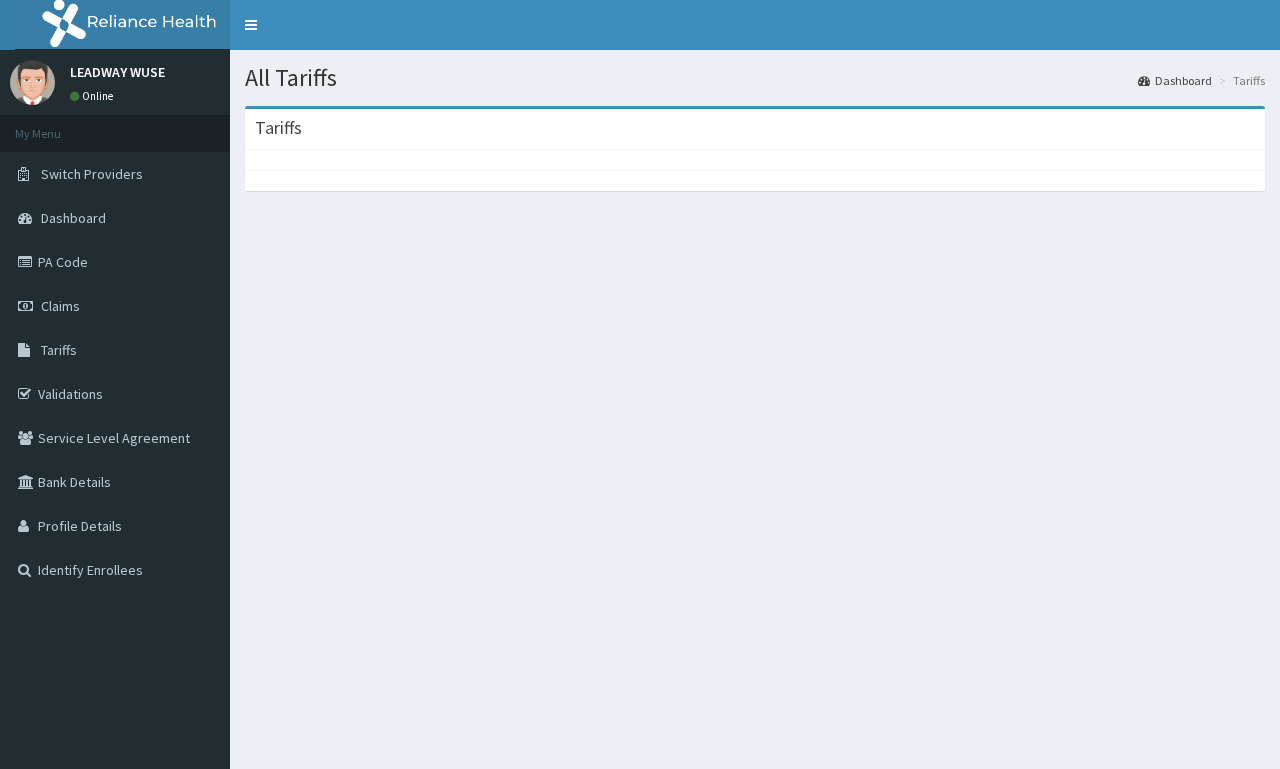 scroll, scrollTop: 0, scrollLeft: 0, axis: both 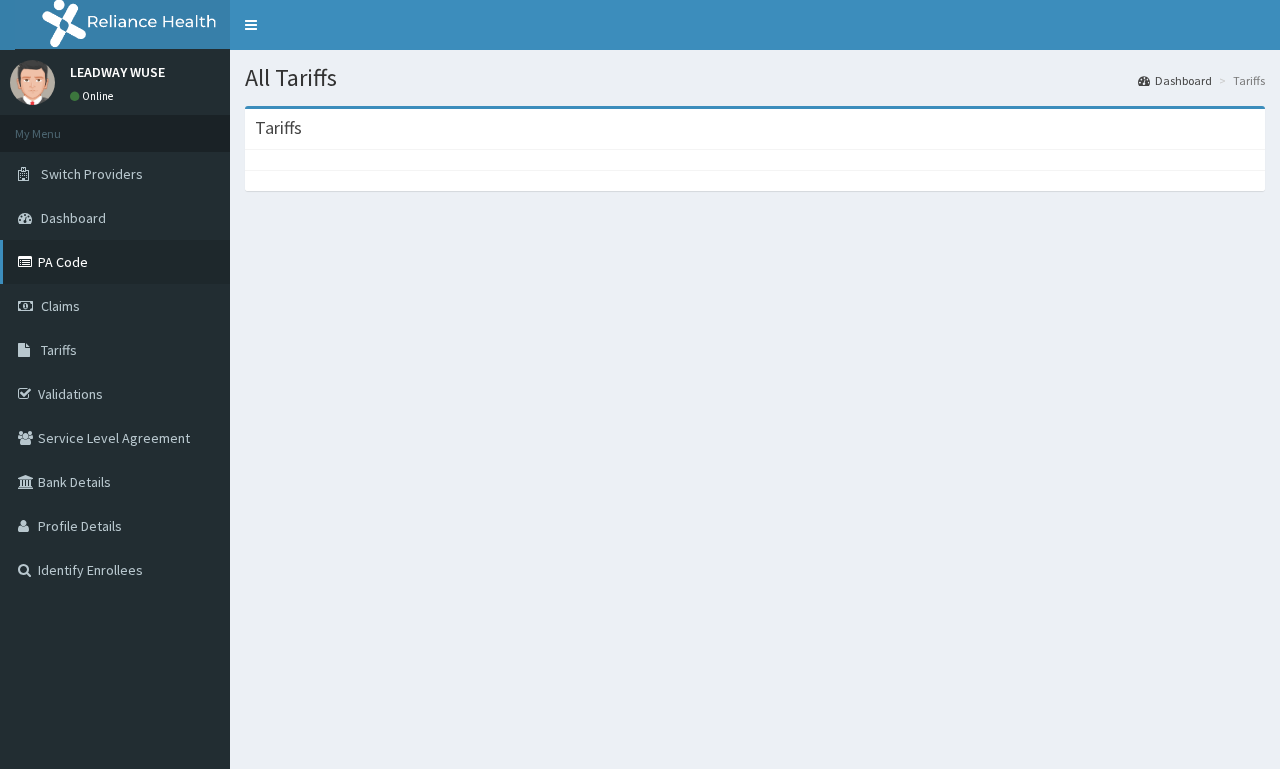 click on "PA Code" at bounding box center (115, 262) 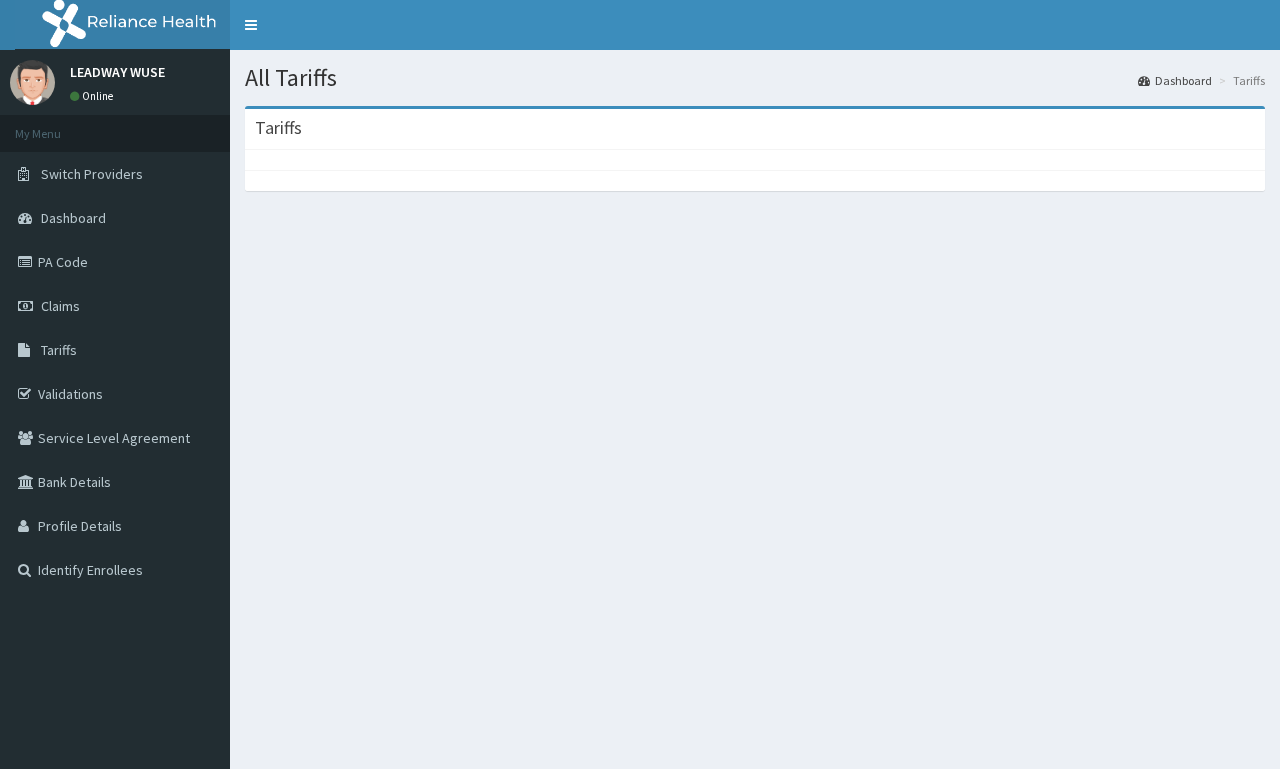 scroll, scrollTop: 0, scrollLeft: 0, axis: both 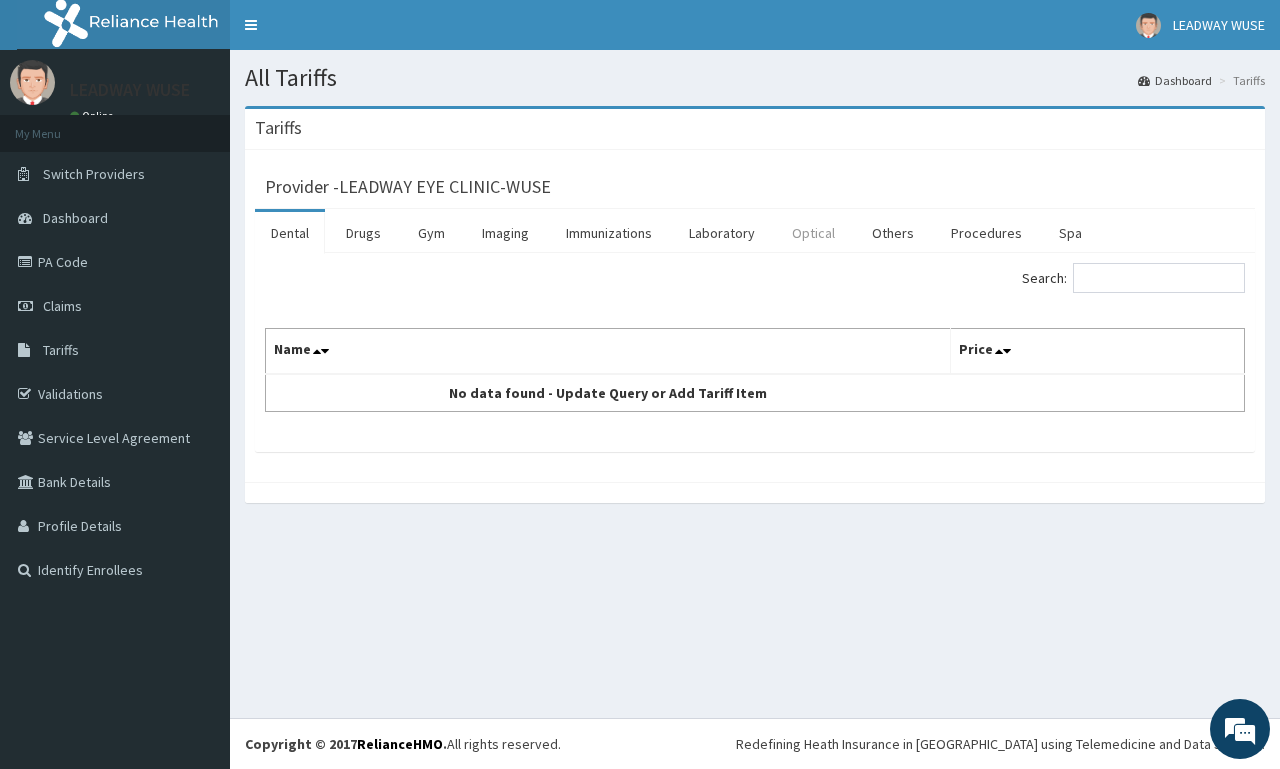 click on "Optical" at bounding box center [813, 233] 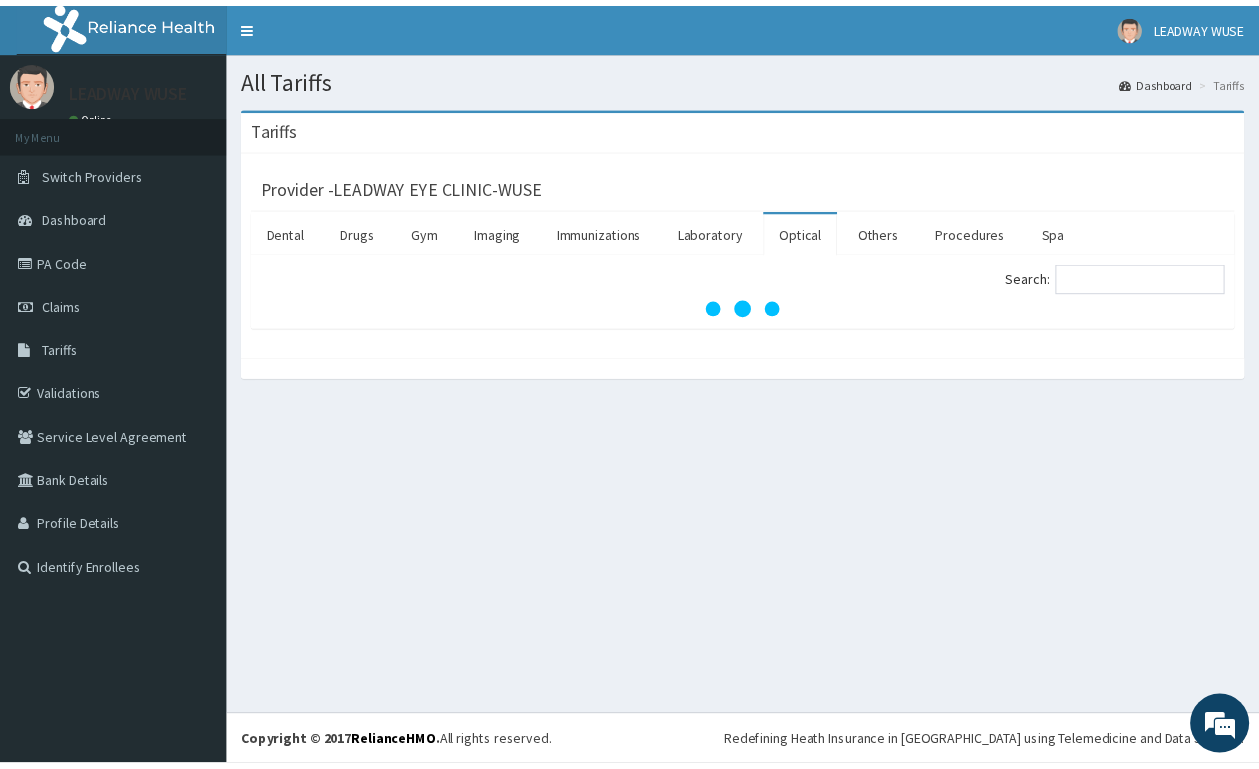 scroll, scrollTop: 0, scrollLeft: 0, axis: both 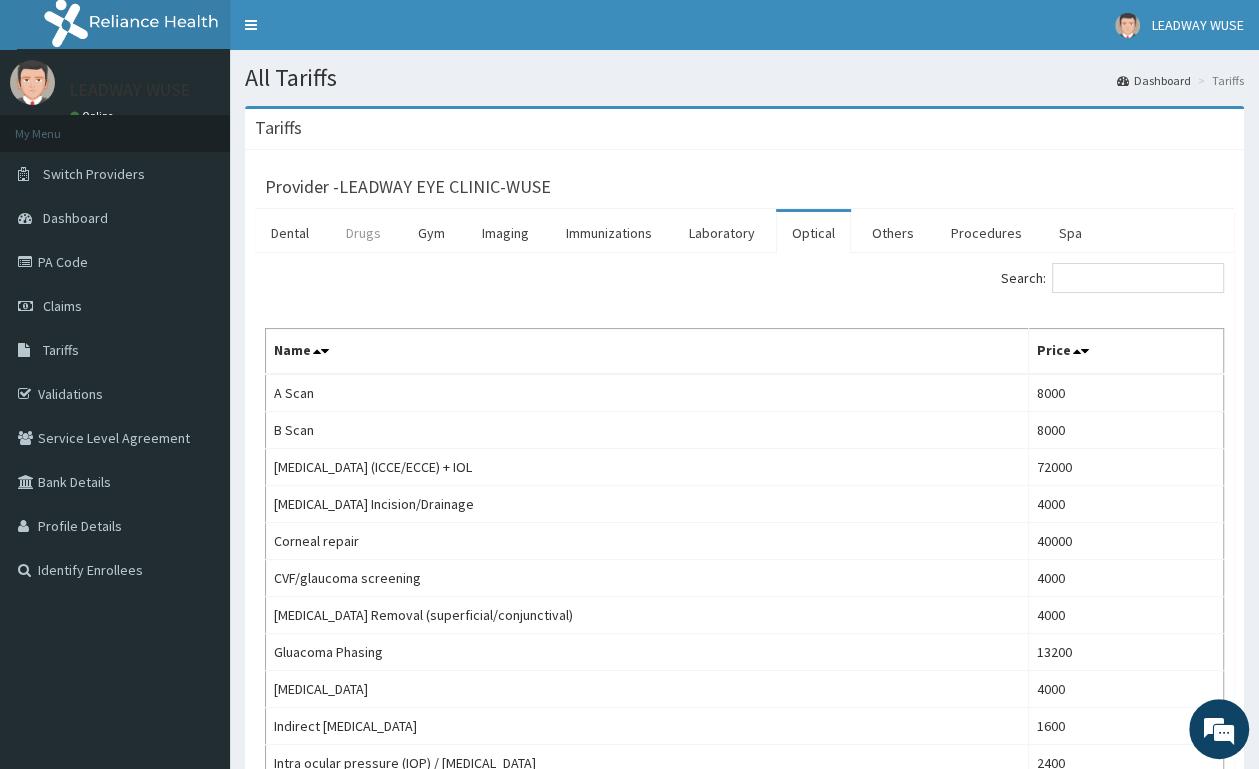 click on "Drugs" at bounding box center [363, 233] 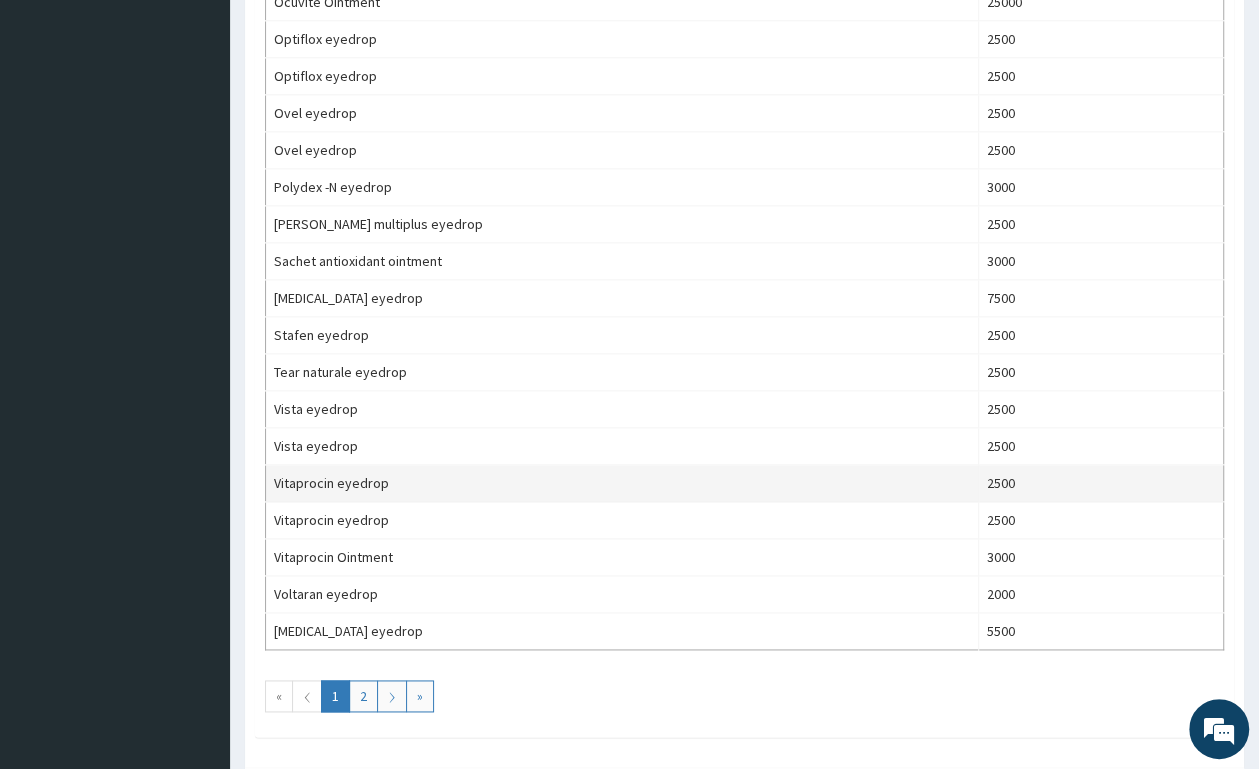 scroll, scrollTop: 1695, scrollLeft: 0, axis: vertical 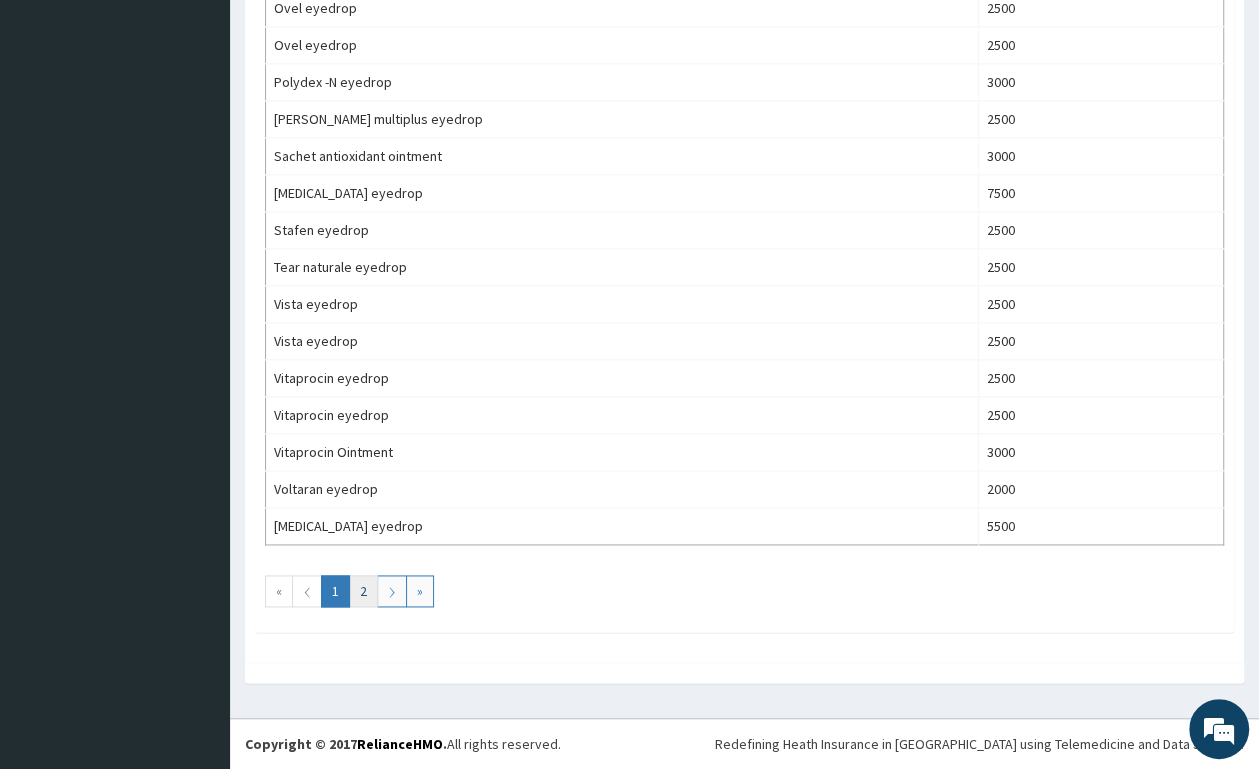 click on "2" at bounding box center [363, 591] 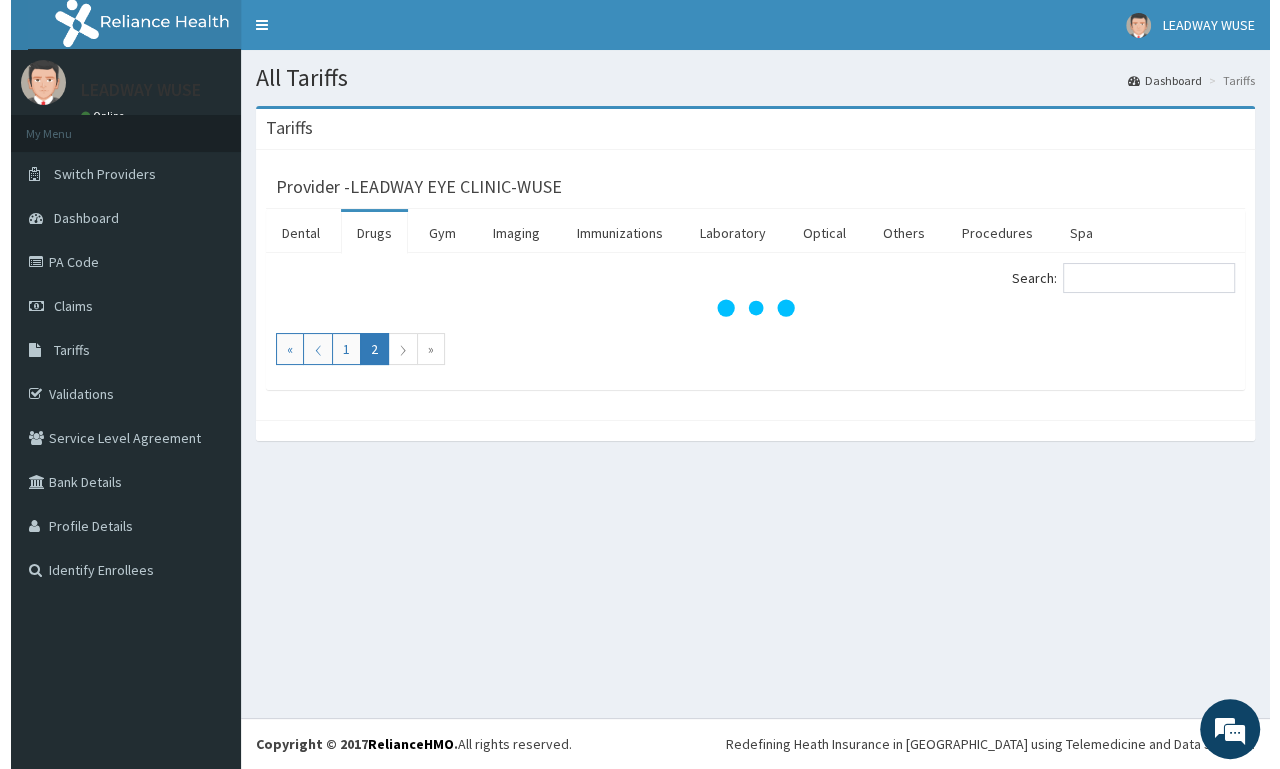 scroll, scrollTop: 0, scrollLeft: 0, axis: both 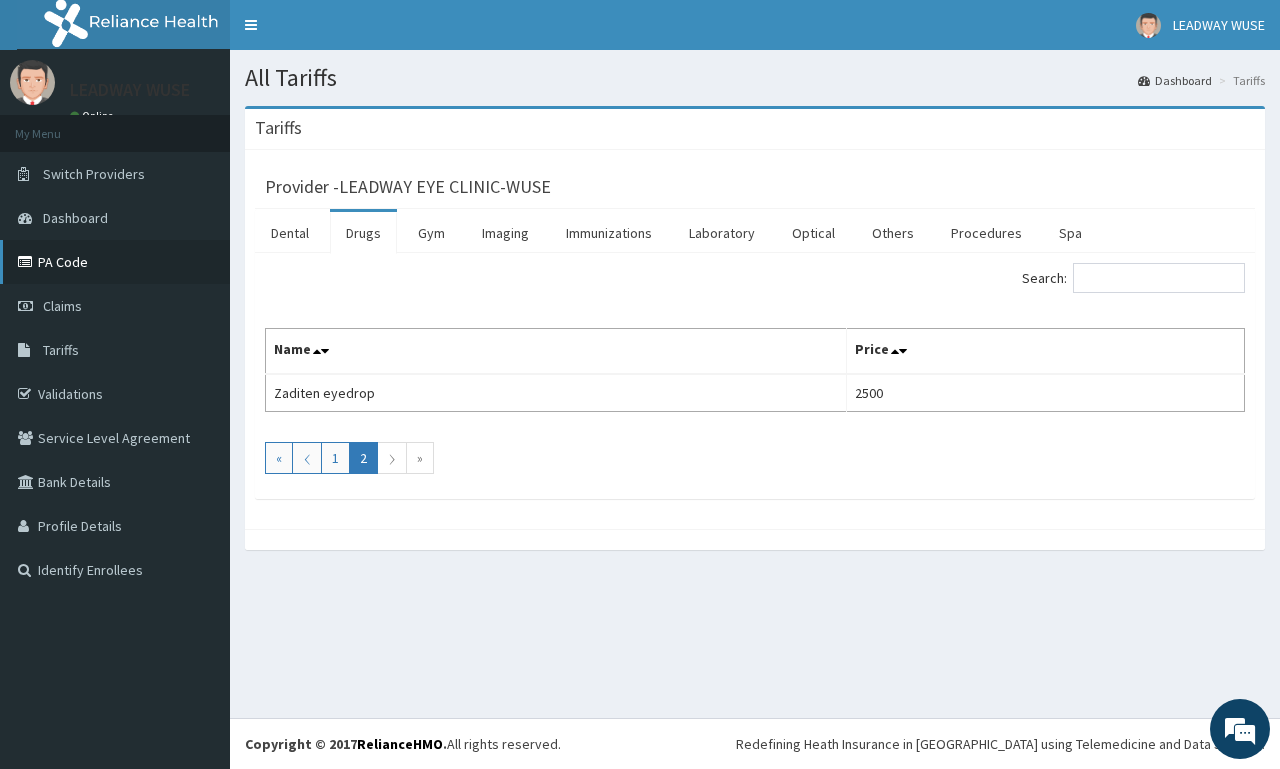 click on "PA Code" at bounding box center [115, 262] 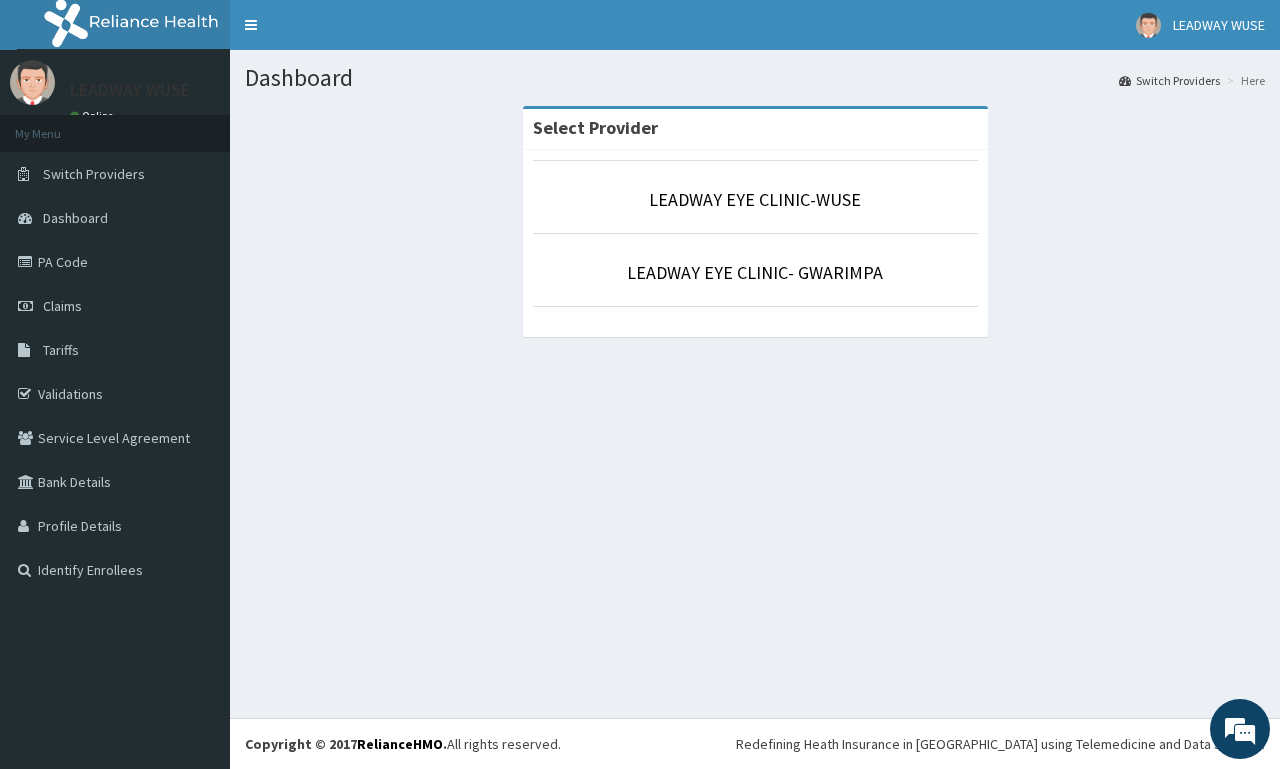 scroll, scrollTop: 0, scrollLeft: 0, axis: both 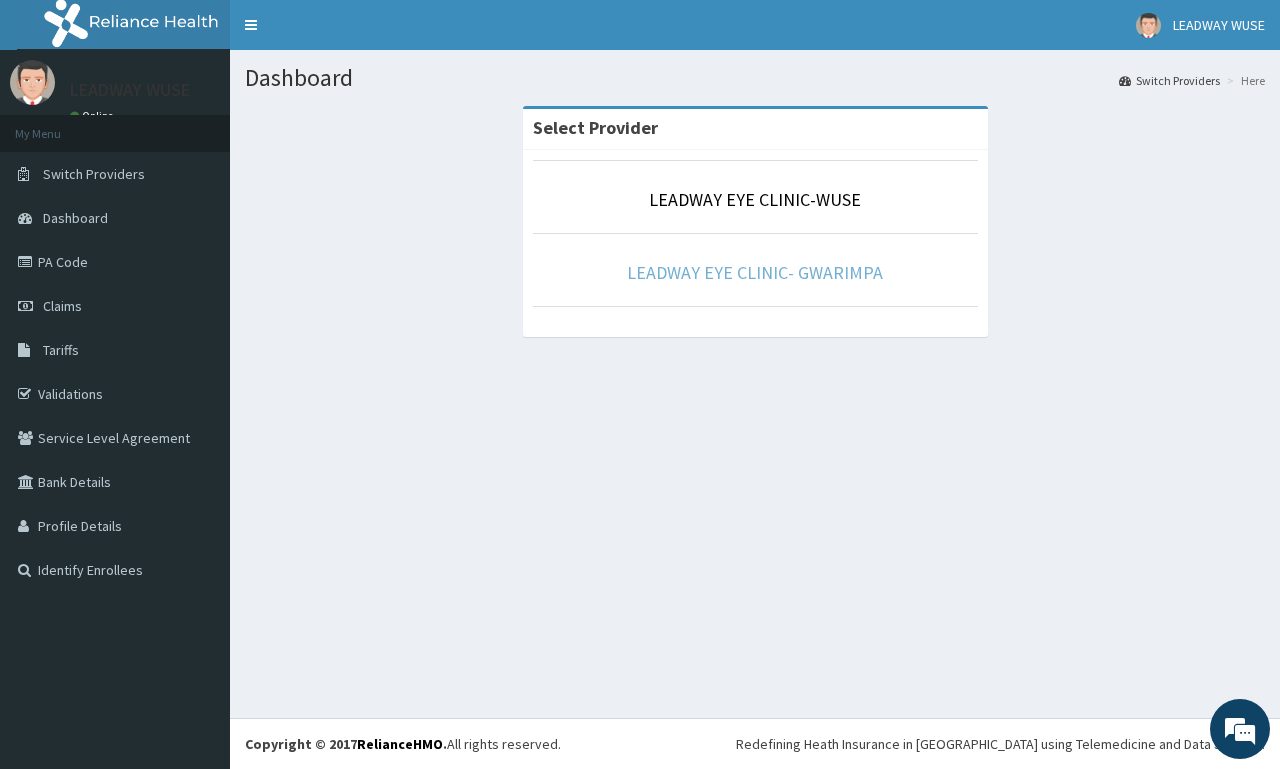 click on "LEADWAY EYE CLINIC- GWARIMPA" at bounding box center (755, 272) 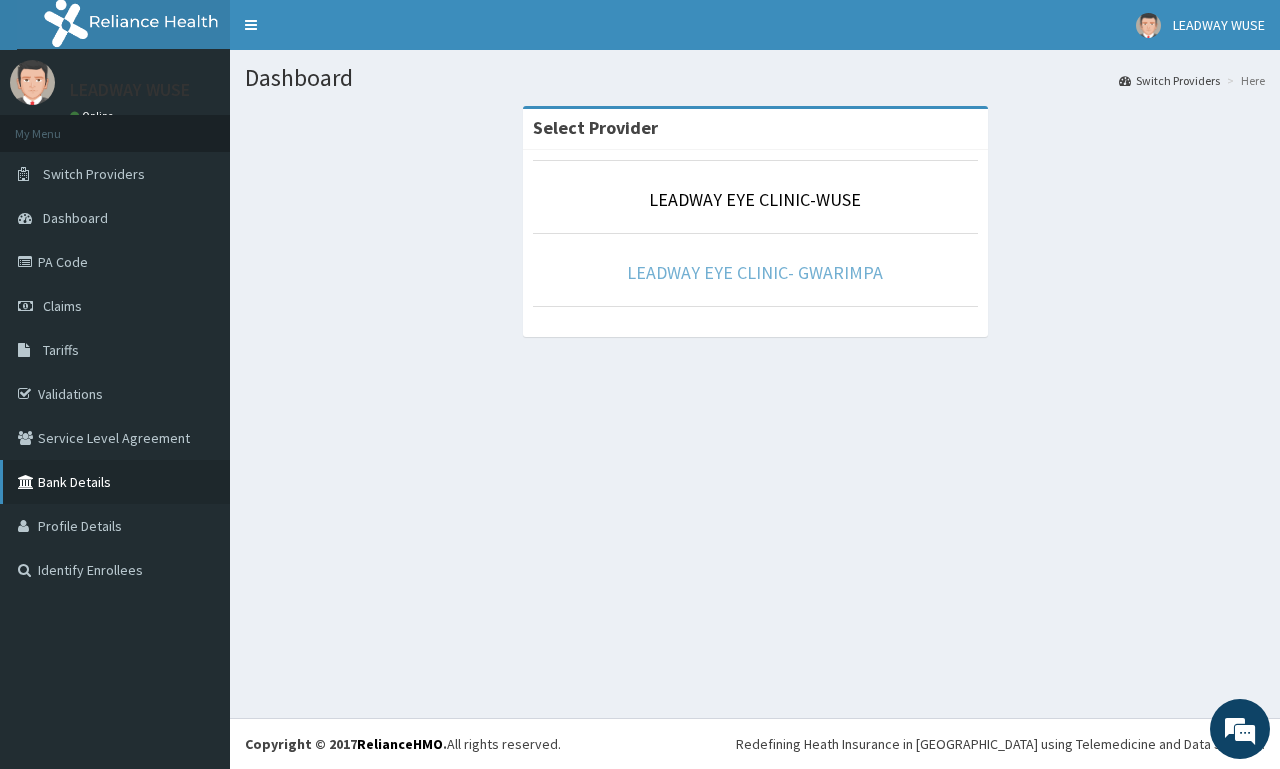 scroll, scrollTop: 0, scrollLeft: 0, axis: both 